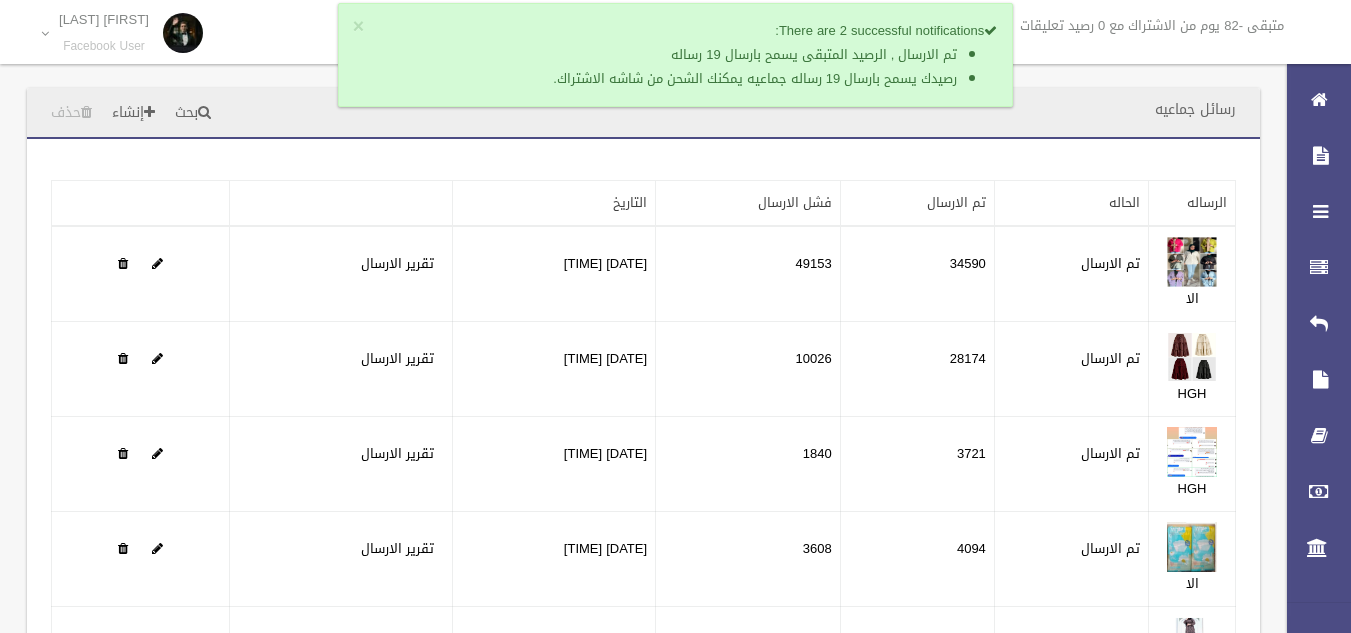 scroll, scrollTop: 0, scrollLeft: 0, axis: both 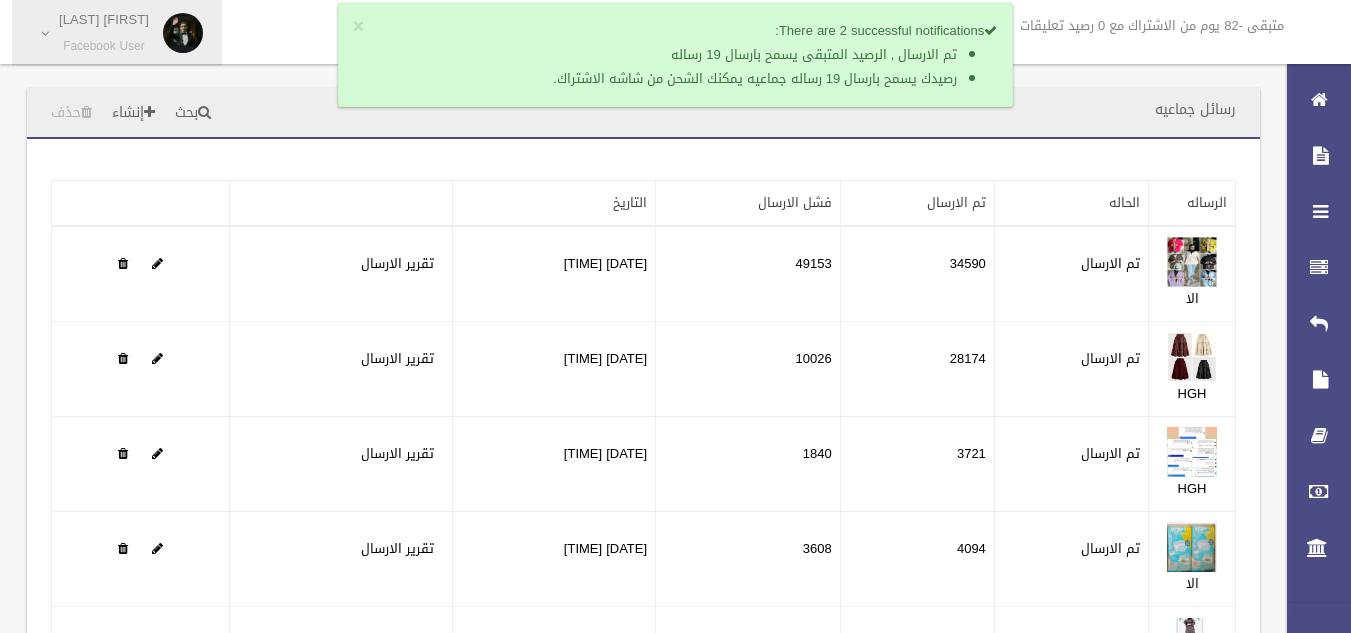 click on "[NAME] [NAME]" at bounding box center (104, 19) 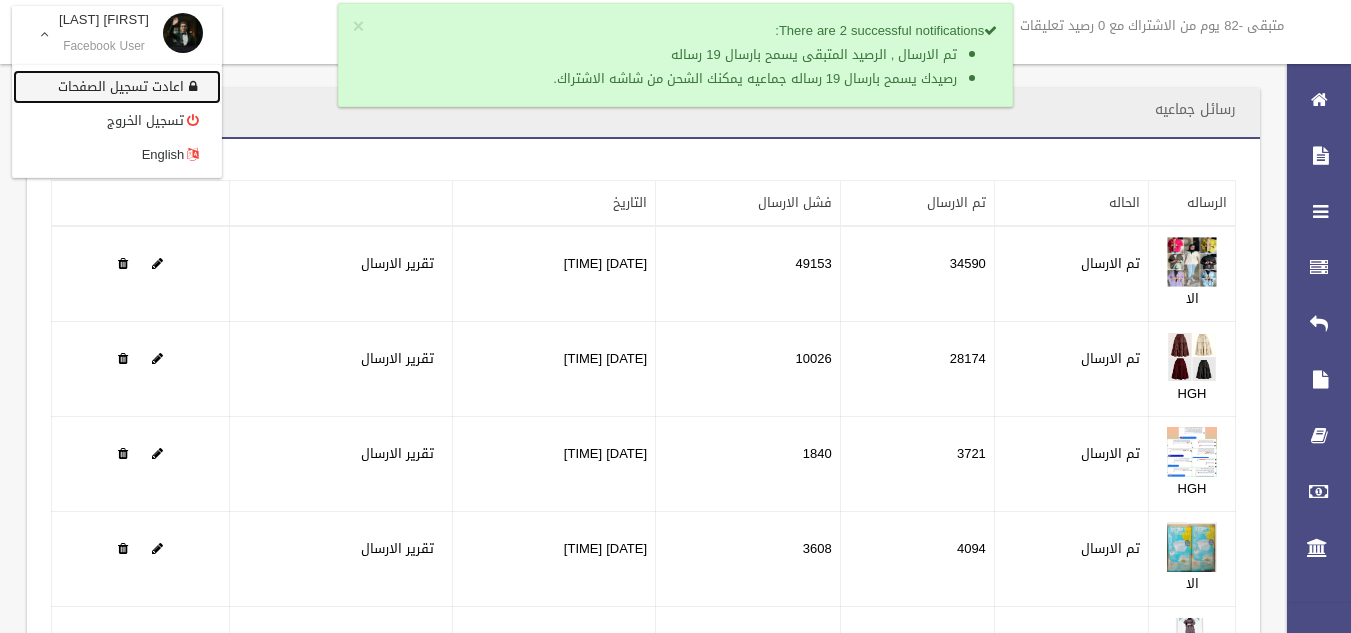 click on "اعادت تسجيل الصفحات" at bounding box center [117, 87] 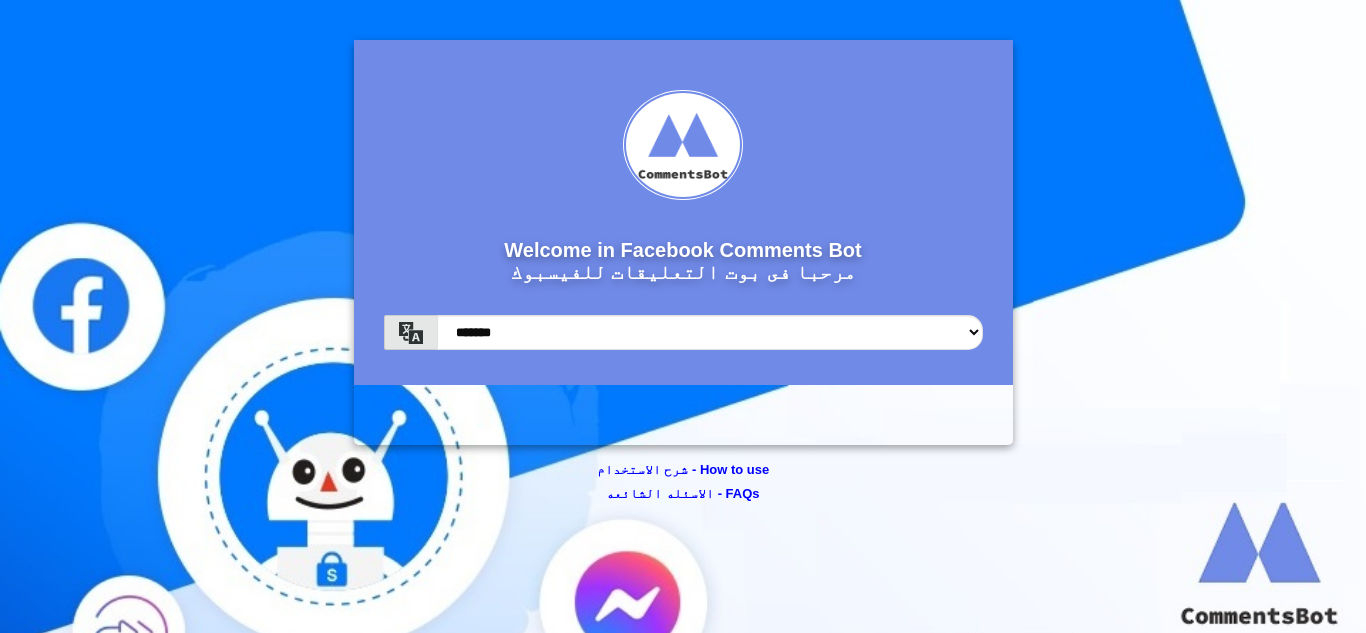 scroll, scrollTop: 0, scrollLeft: 0, axis: both 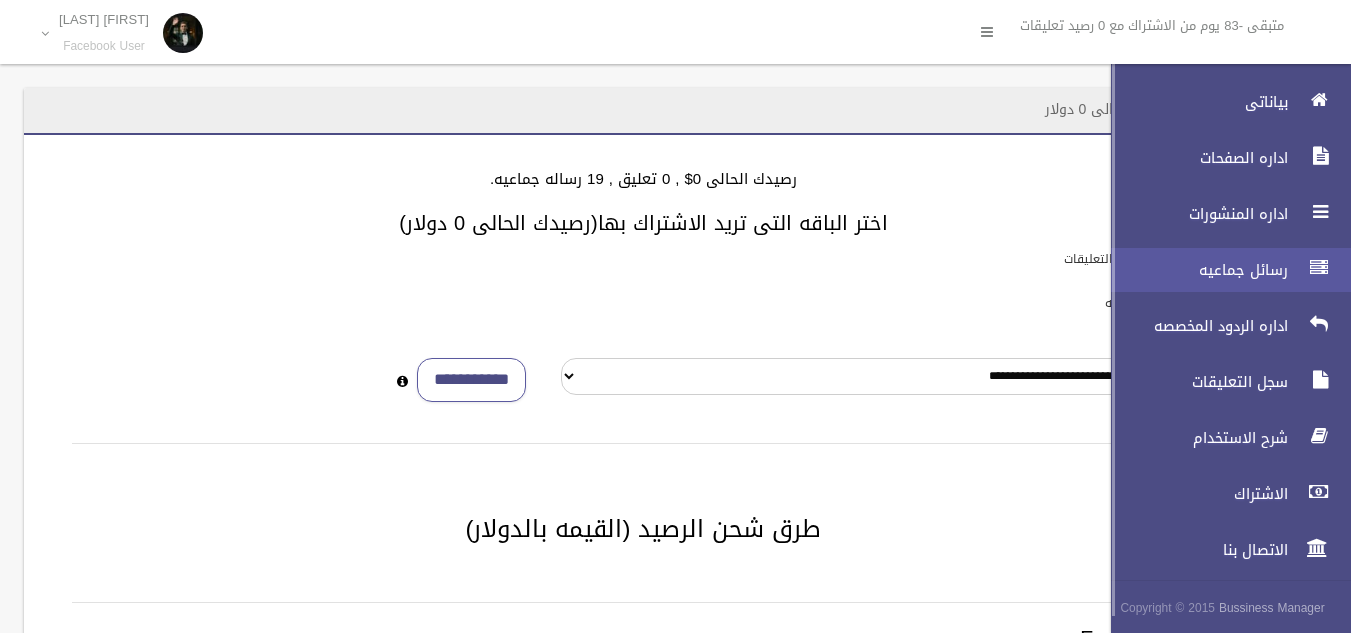 click on "رسائل جماعيه" at bounding box center (1222, 270) 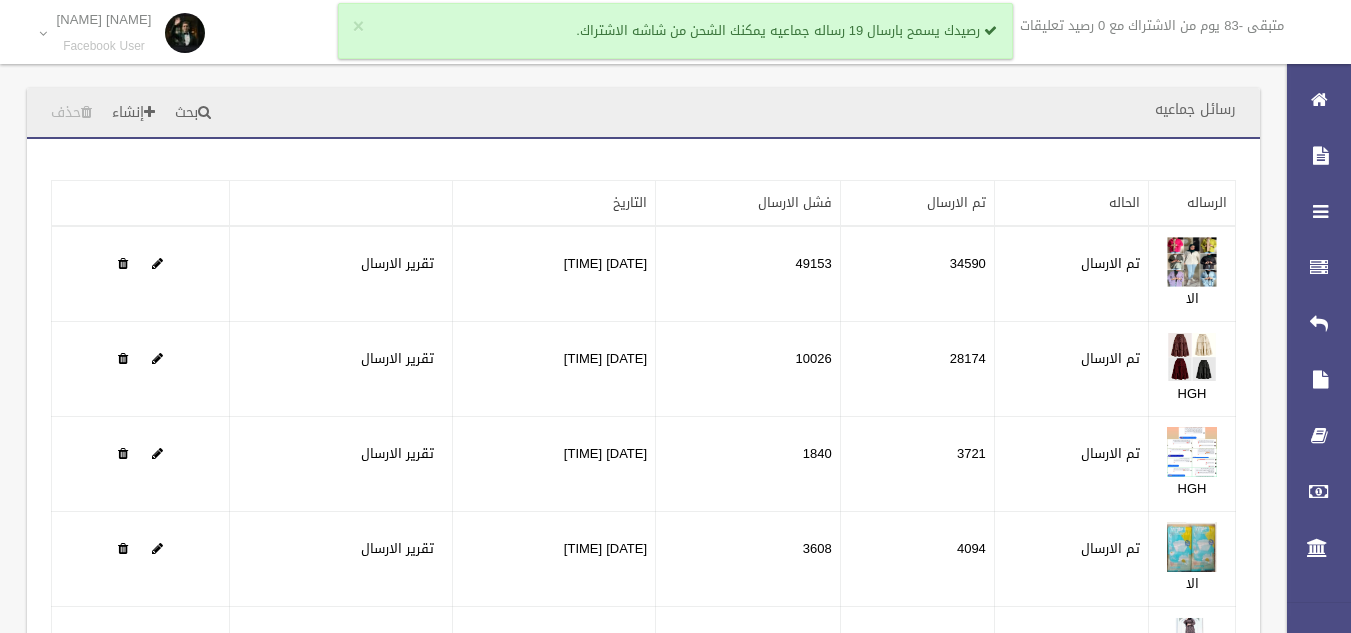 scroll, scrollTop: 0, scrollLeft: 0, axis: both 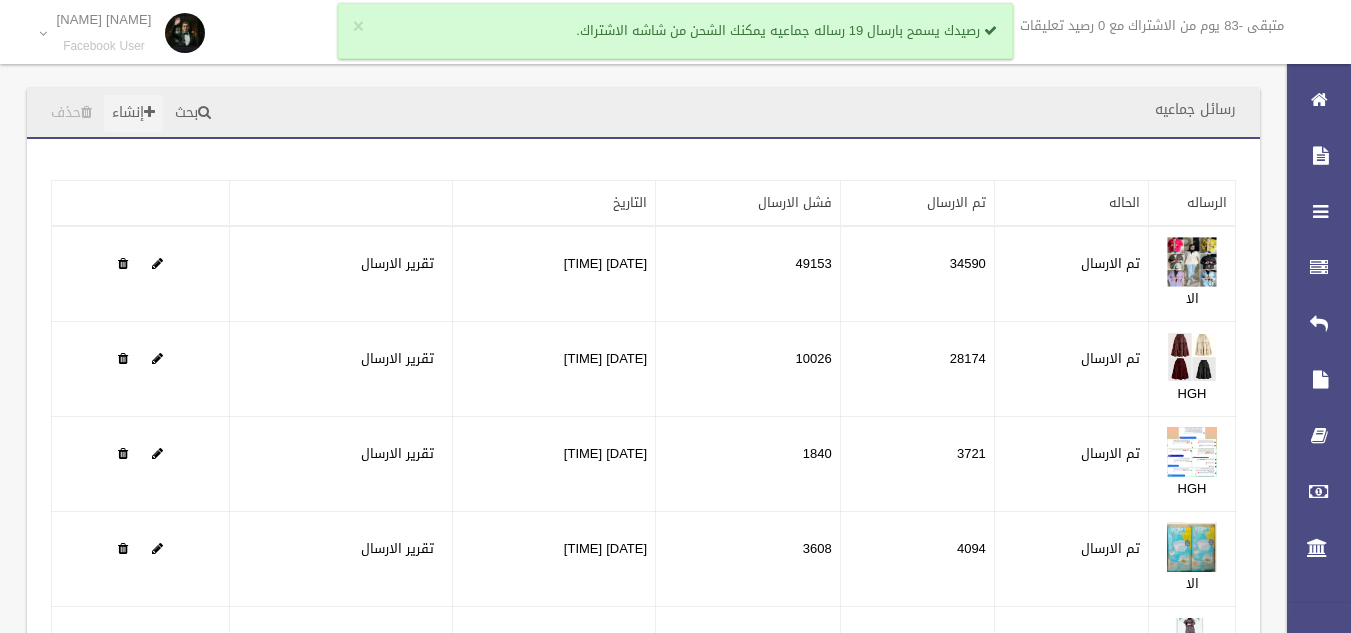 click on "إنشاء" at bounding box center [133, 113] 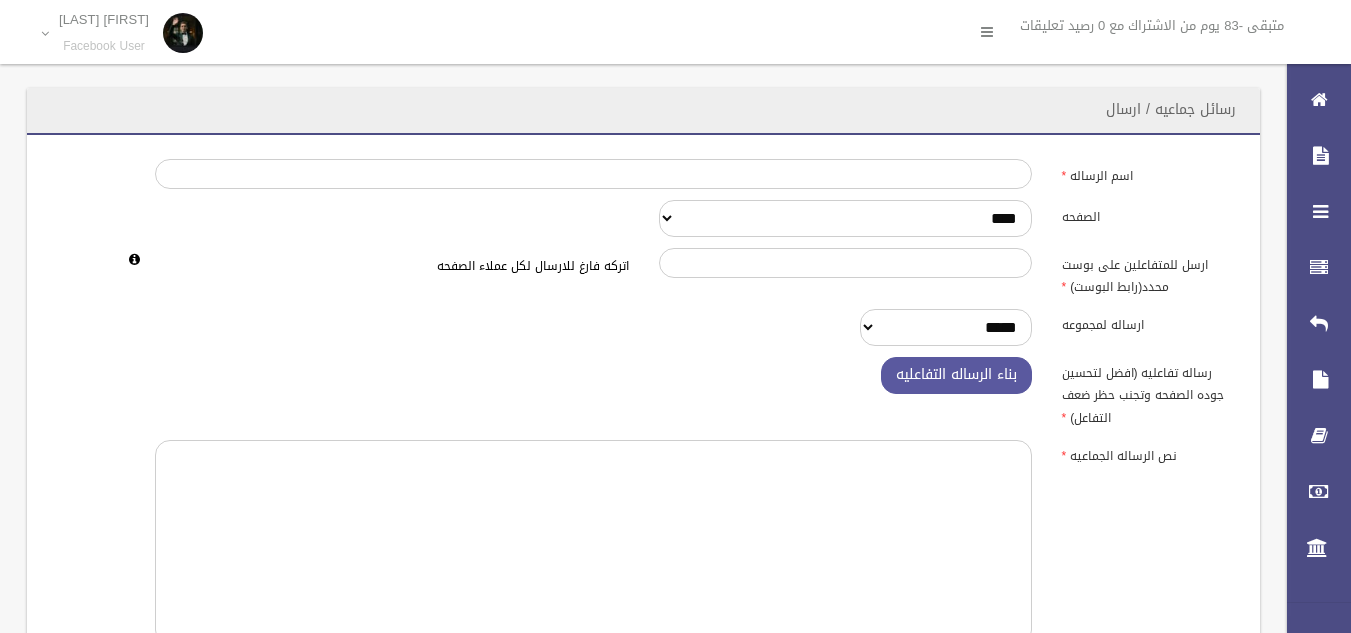 scroll, scrollTop: 0, scrollLeft: 0, axis: both 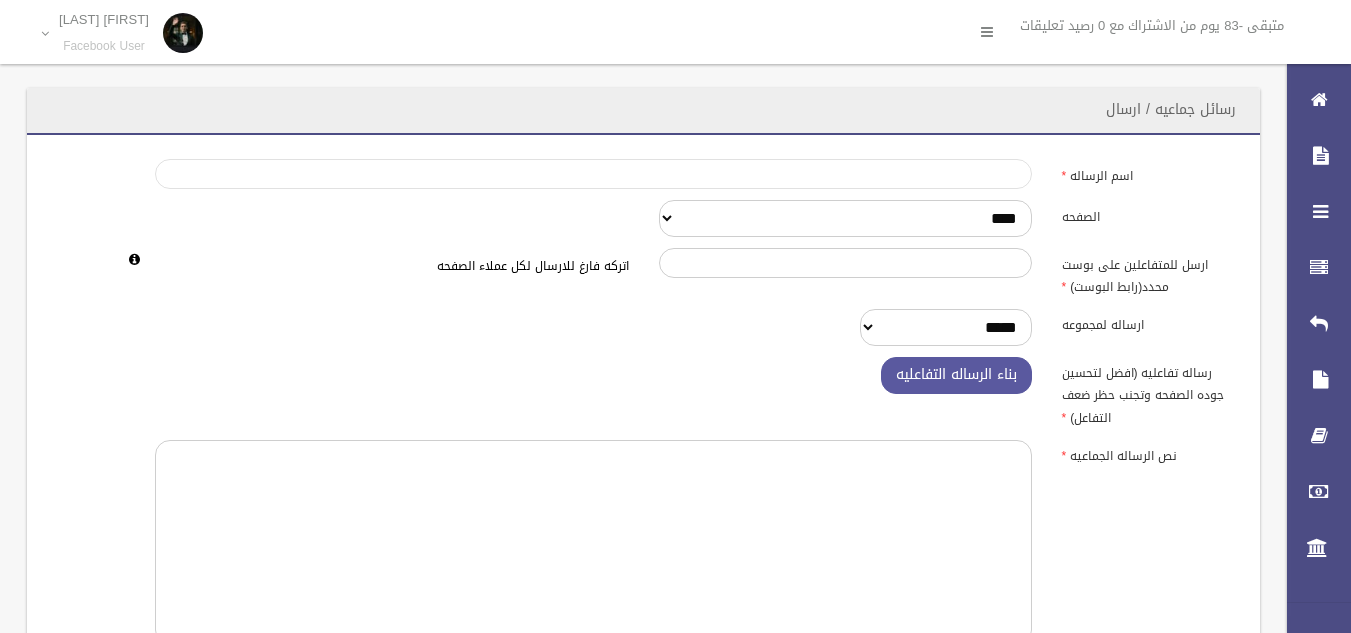 click on "اسم الرساله" at bounding box center (593, 174) 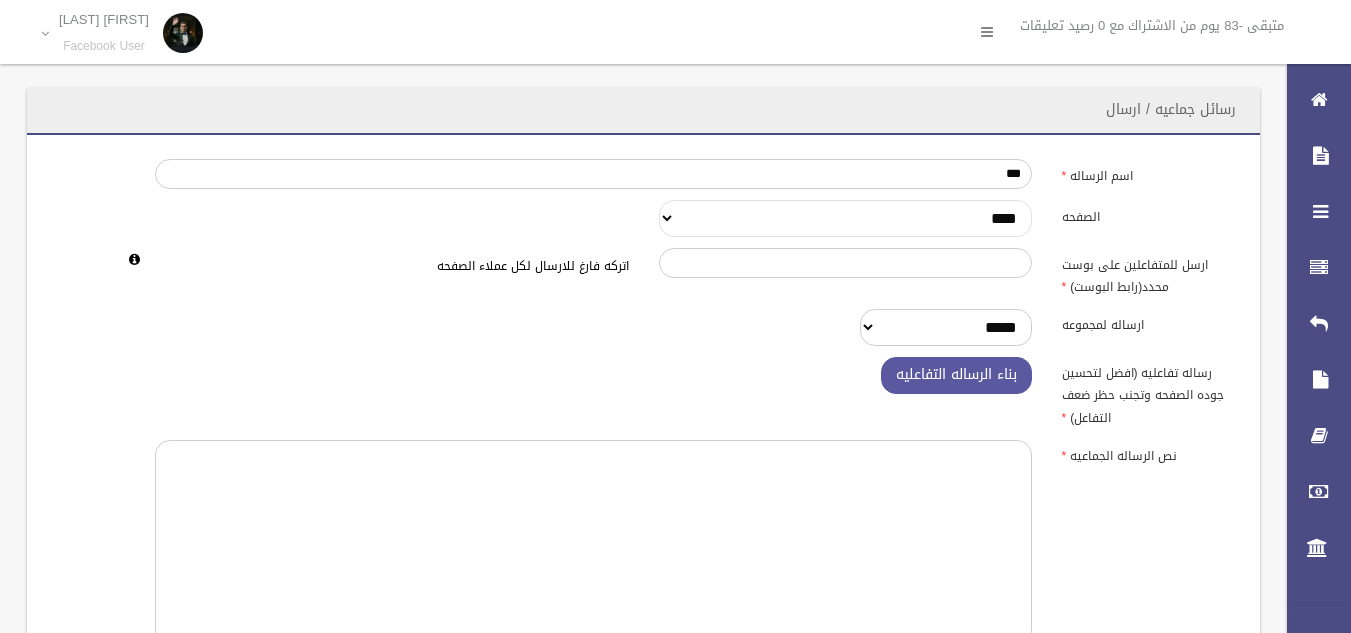 click on "**********" at bounding box center (845, 218) 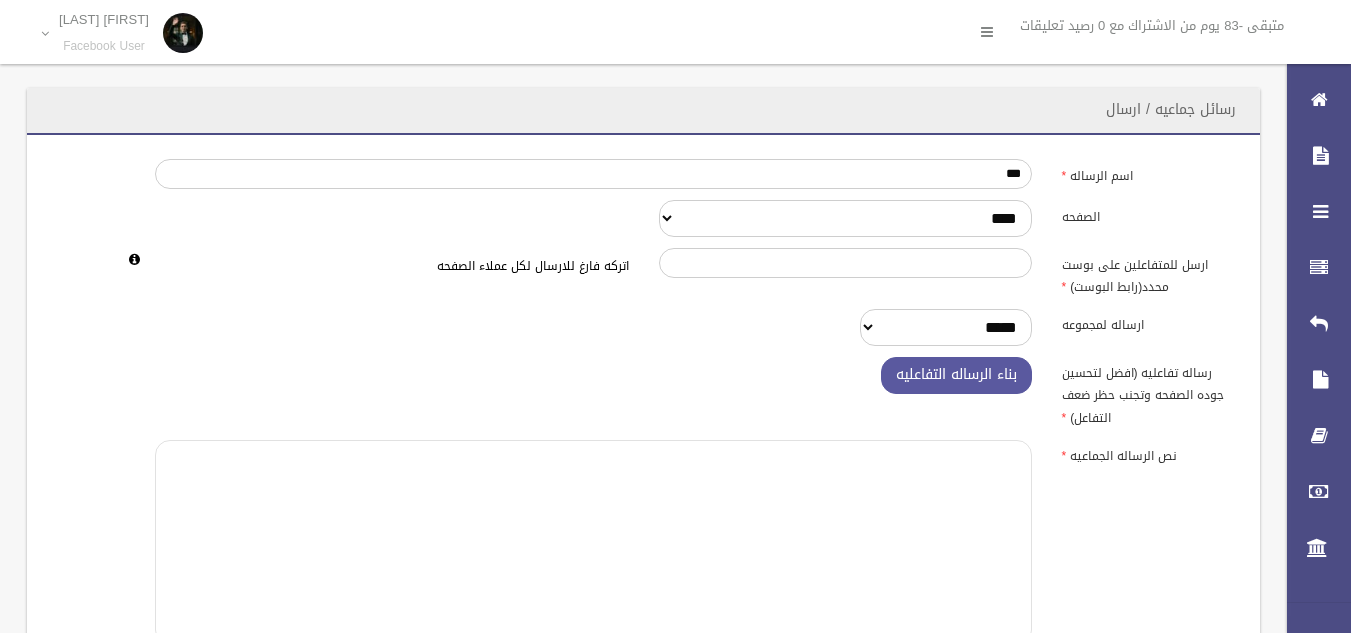 click at bounding box center [593, 542] 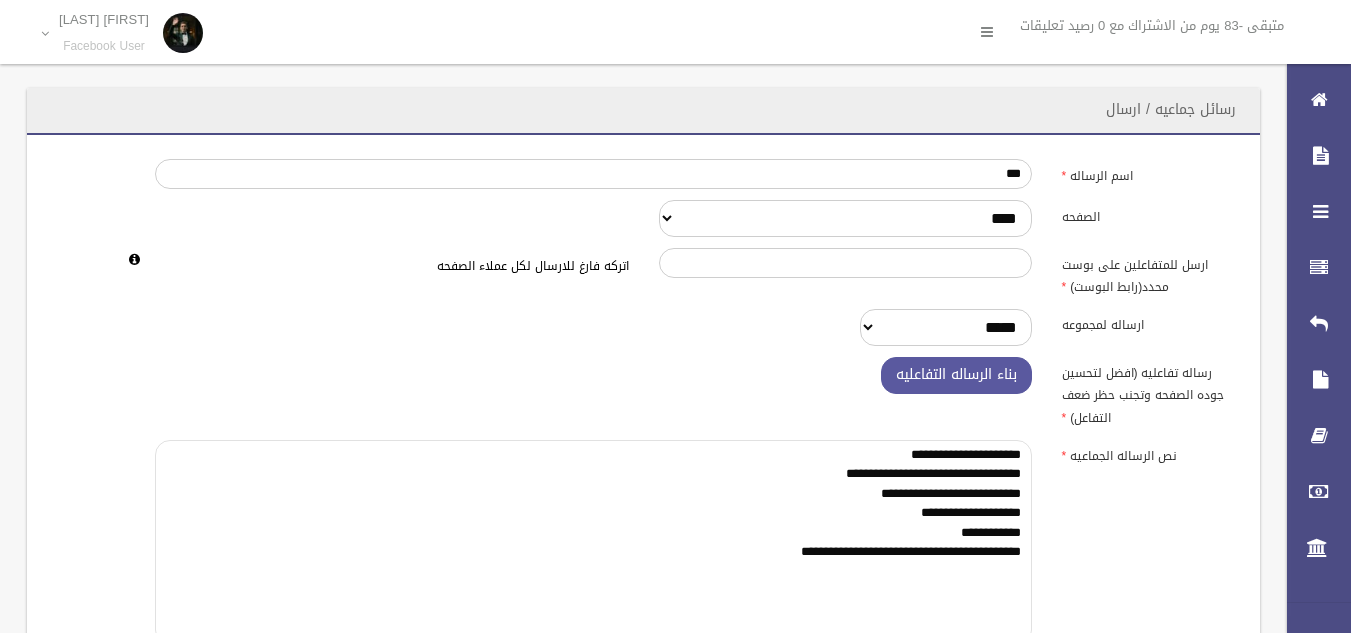 scroll, scrollTop: 461, scrollLeft: 0, axis: vertical 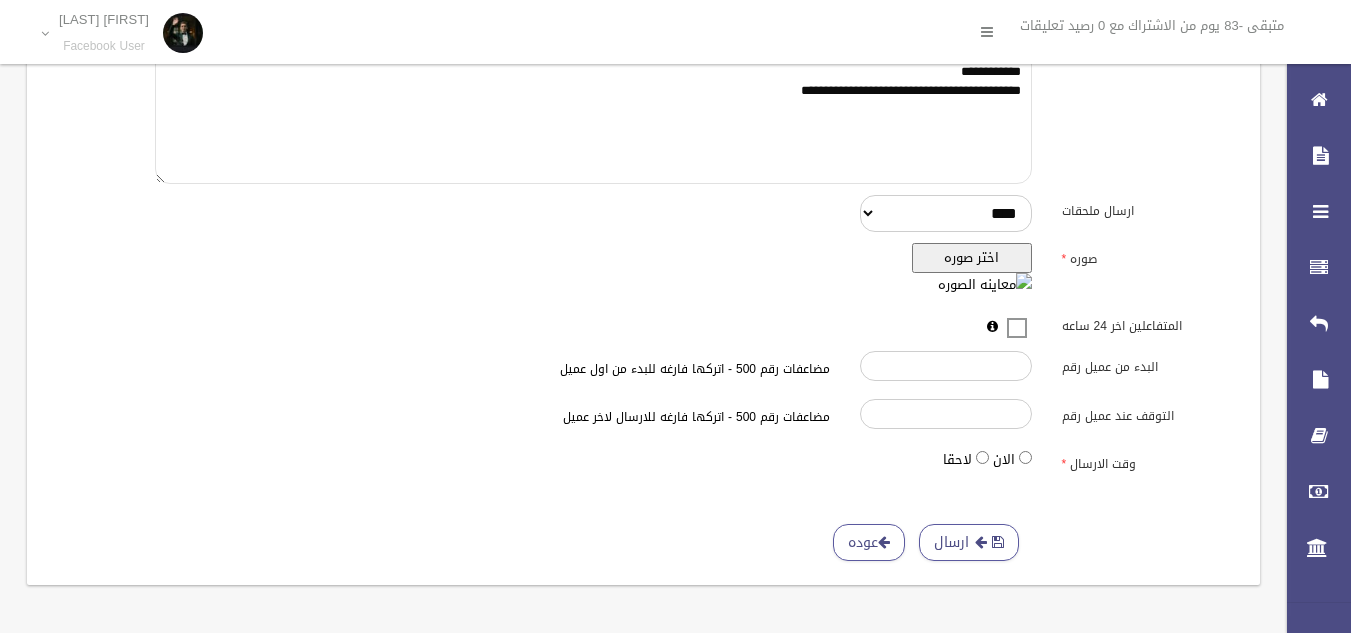 type on "**********" 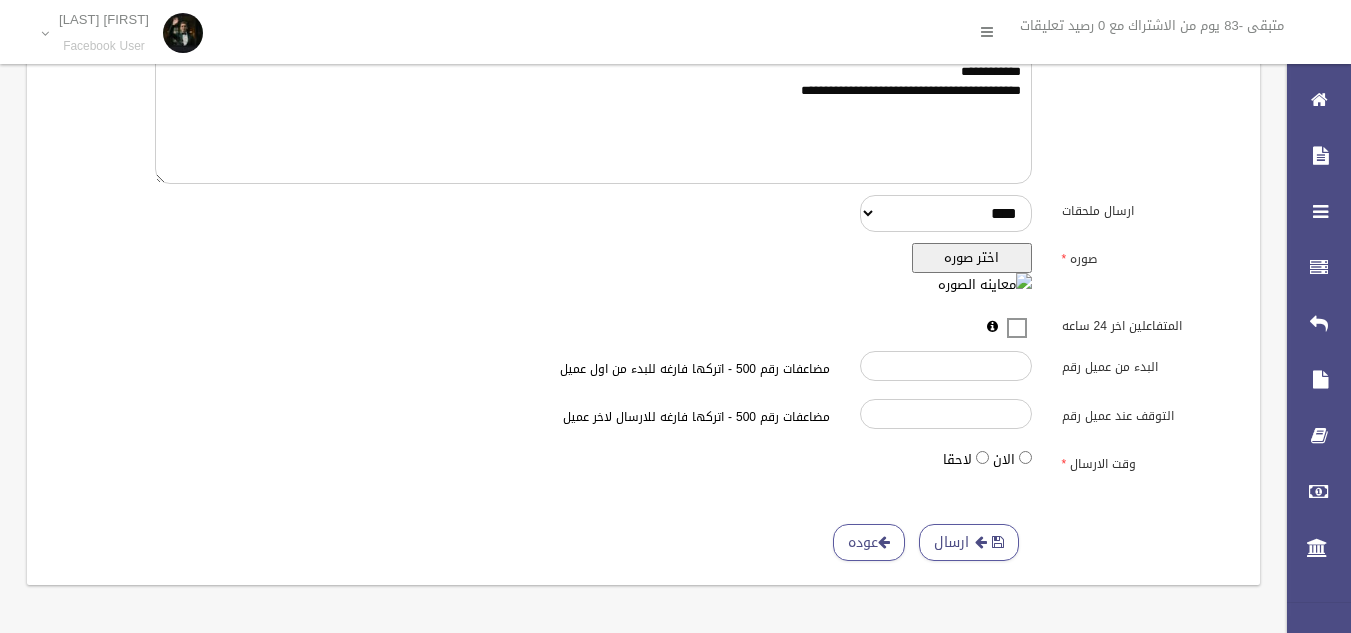 click on "اختر صوره" at bounding box center [972, 258] 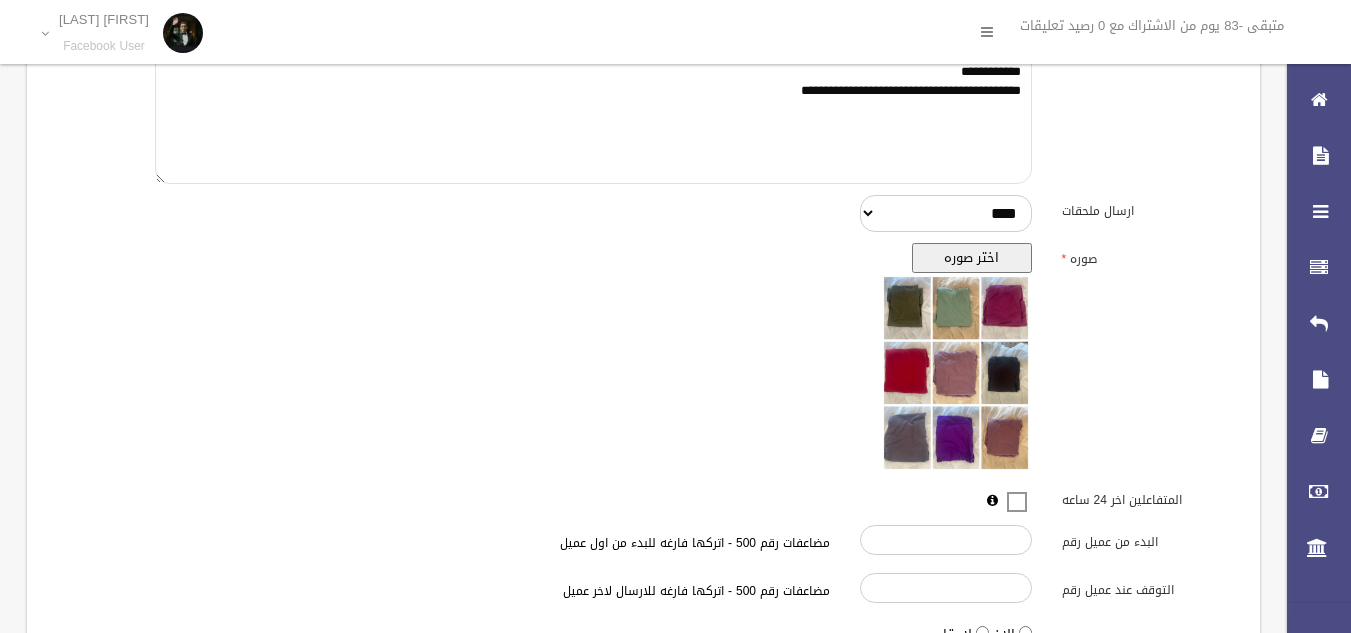click on "**********" at bounding box center [593, 81] 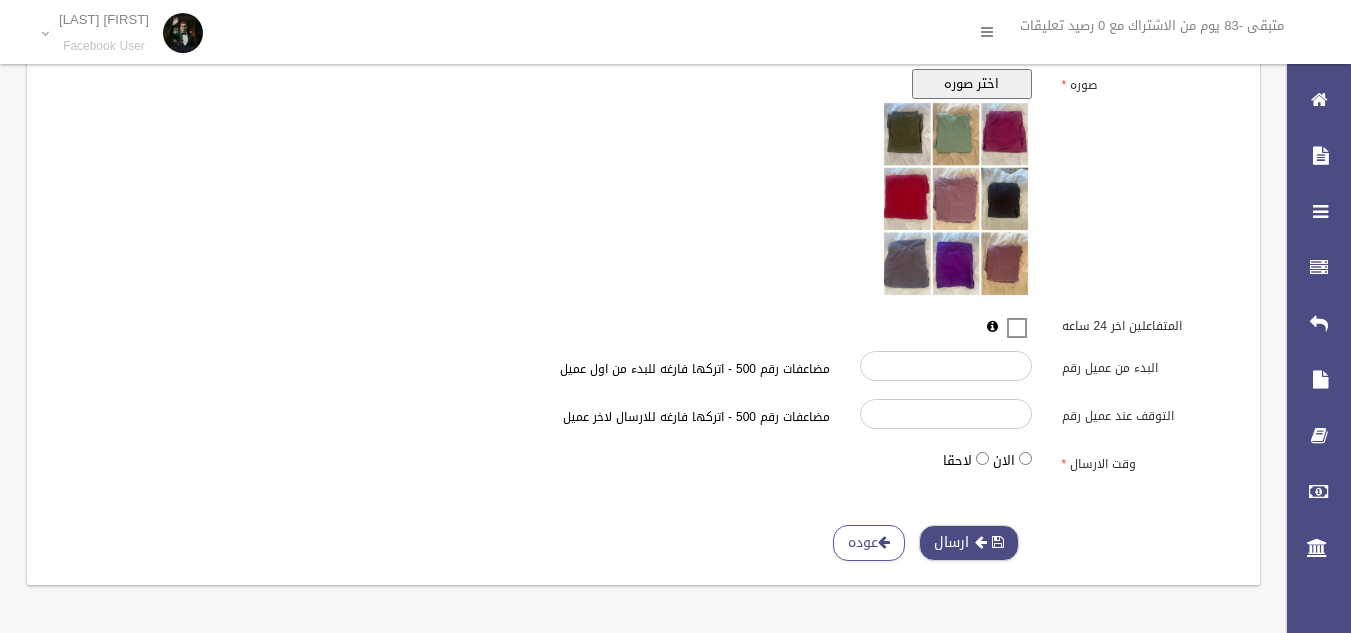 click on "ارسال" at bounding box center [969, 543] 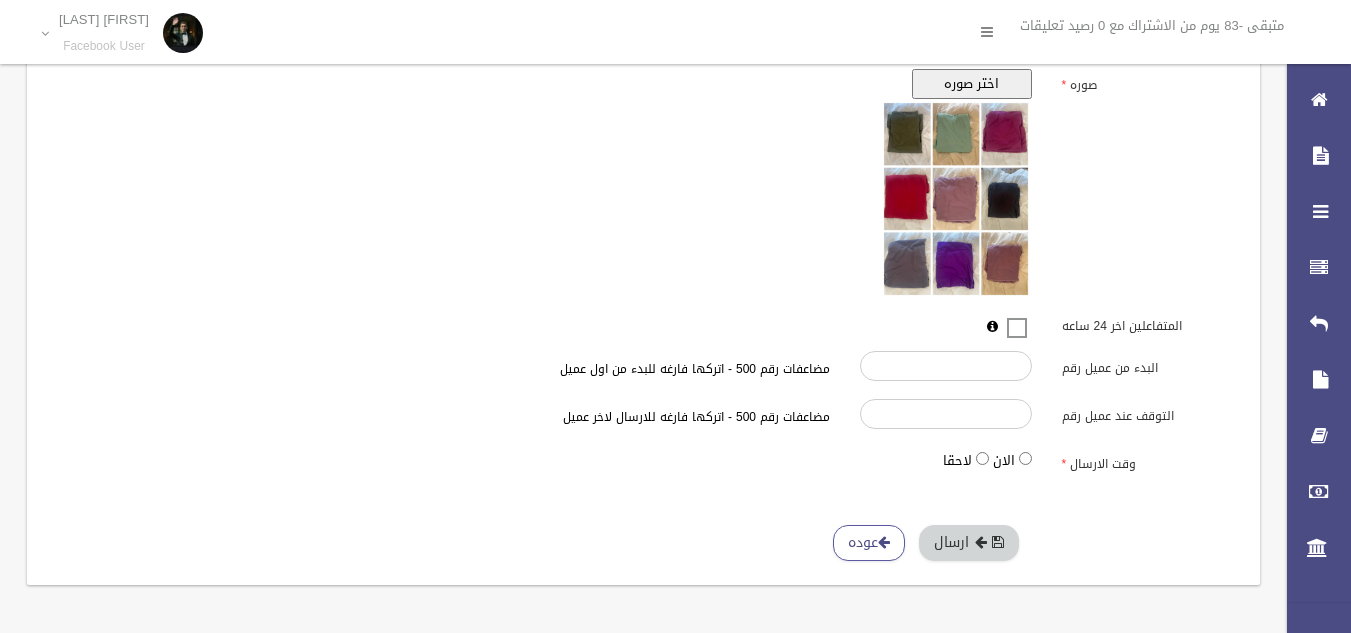 type 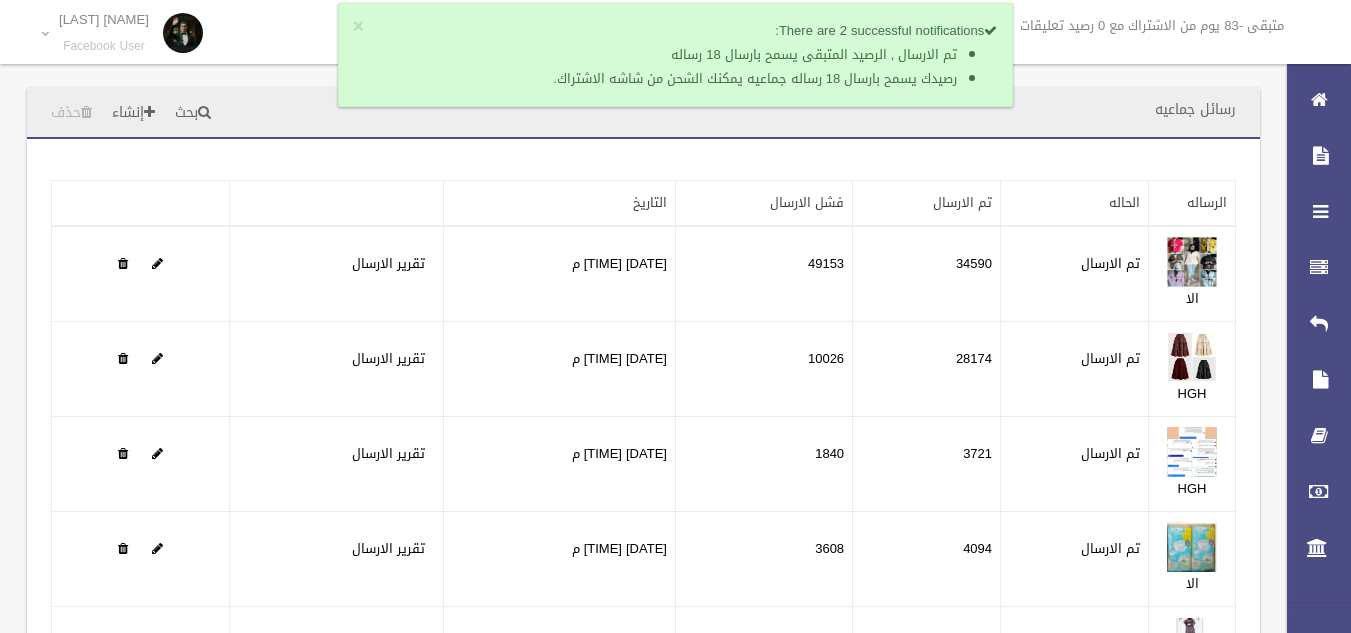 scroll, scrollTop: 0, scrollLeft: 0, axis: both 